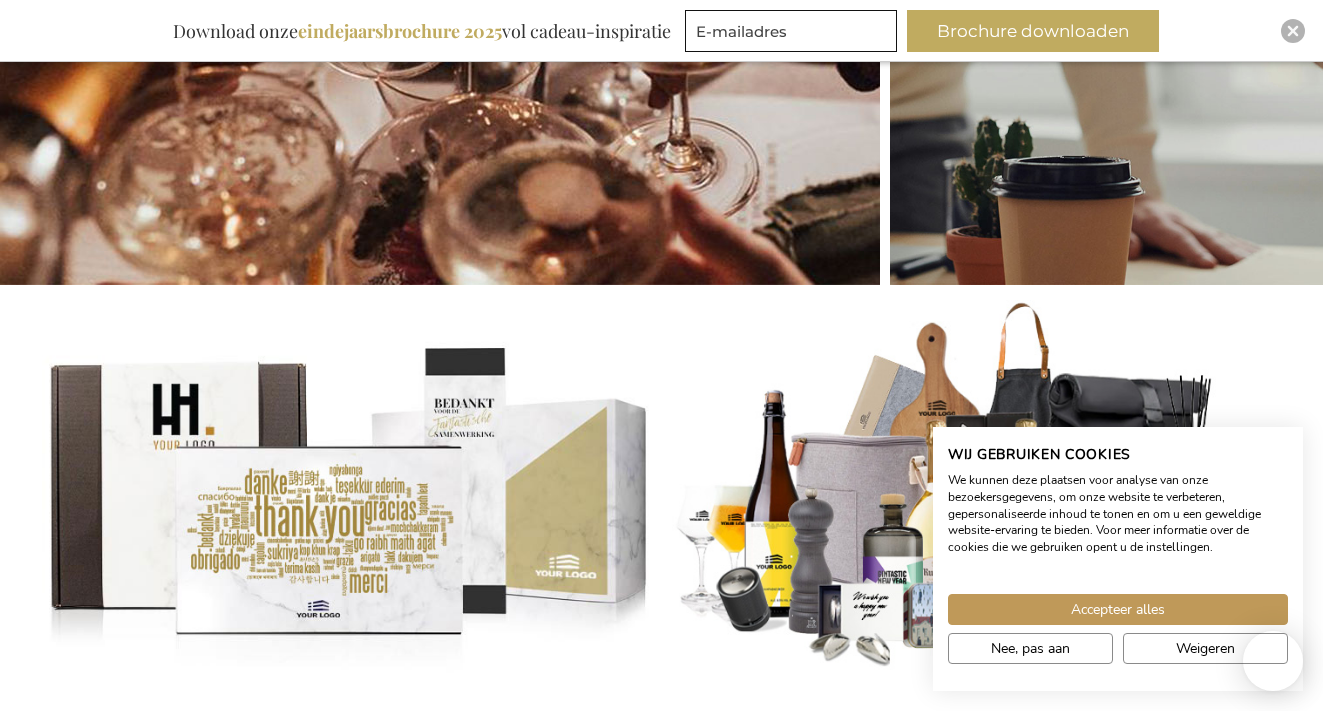 scroll, scrollTop: 651, scrollLeft: 0, axis: vertical 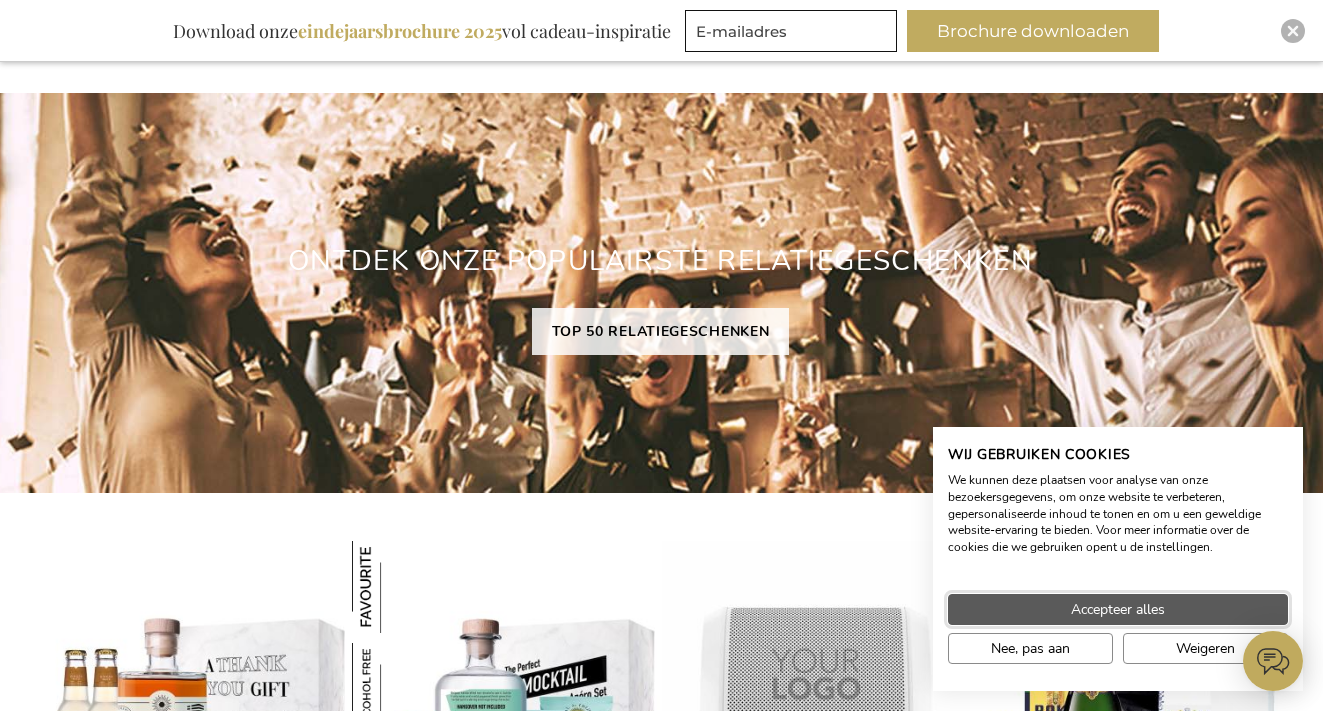 click on "Accepteer alles" at bounding box center (1118, 609) 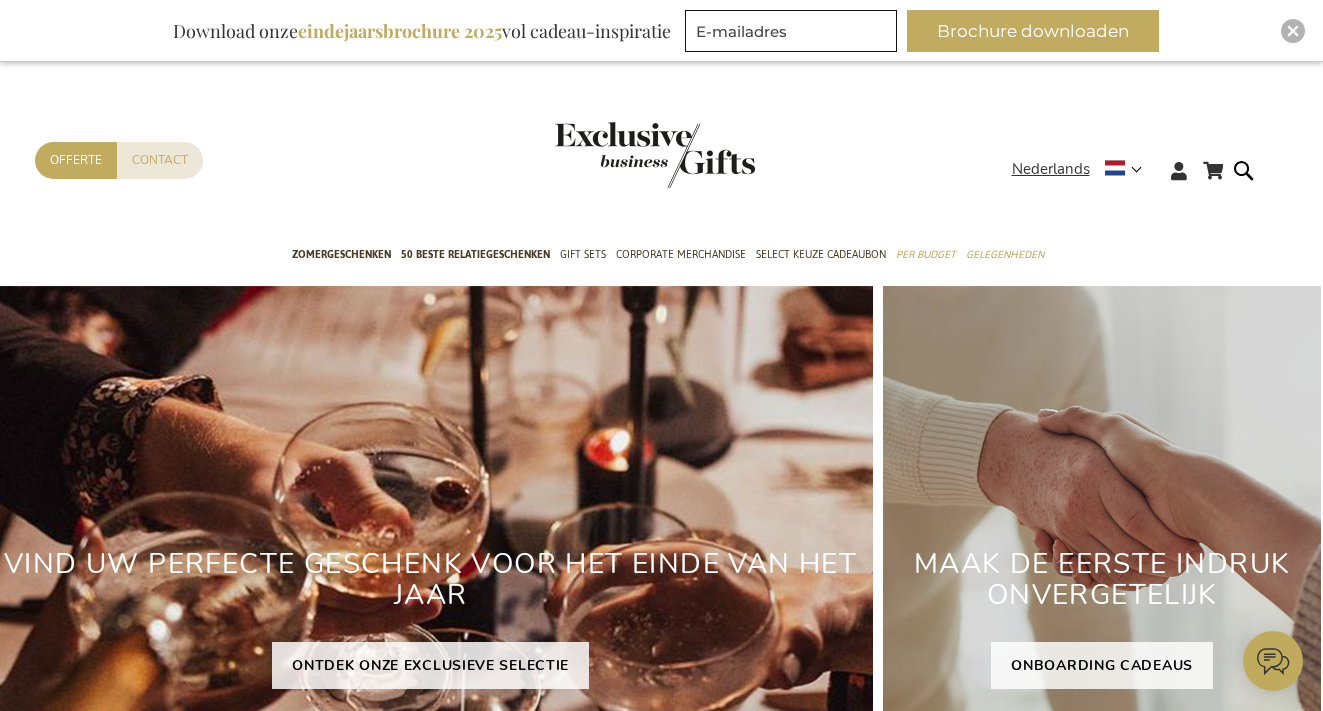scroll, scrollTop: 0, scrollLeft: 7, axis: horizontal 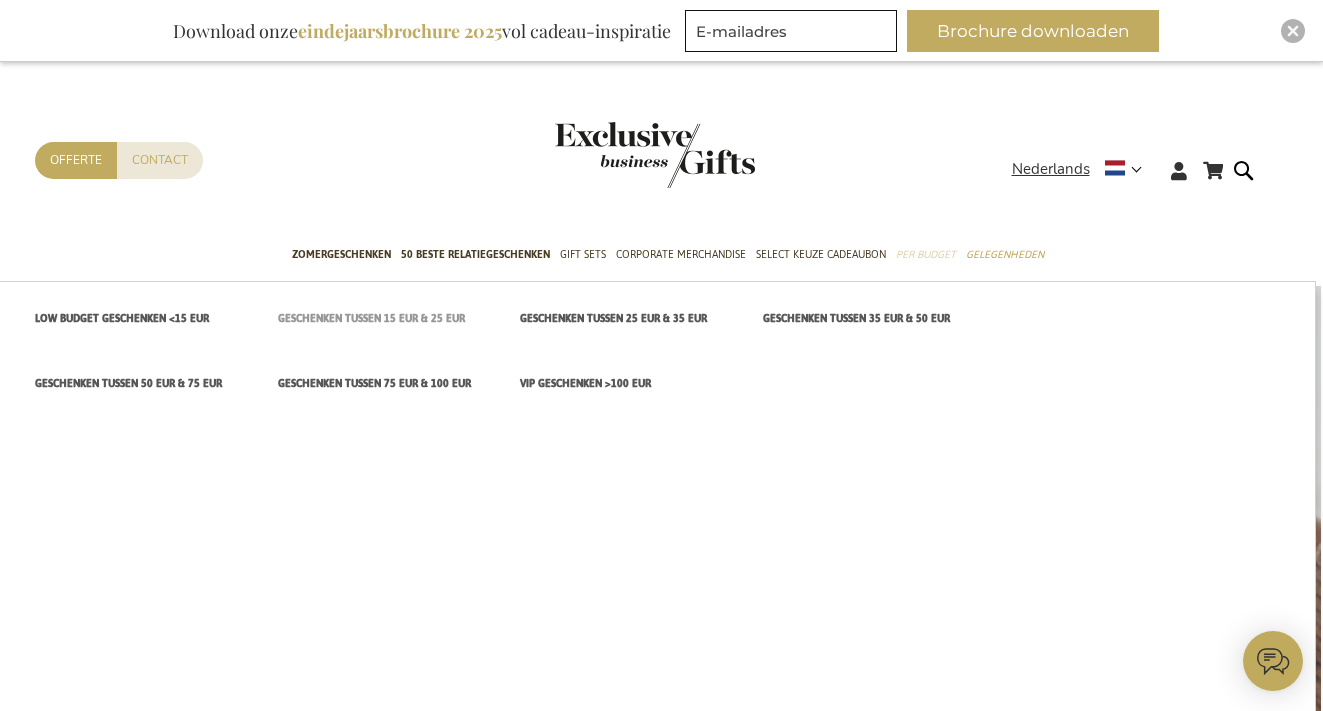 click on "Geschenken tussen 15 EUR & 25 EUR" at bounding box center [371, 318] 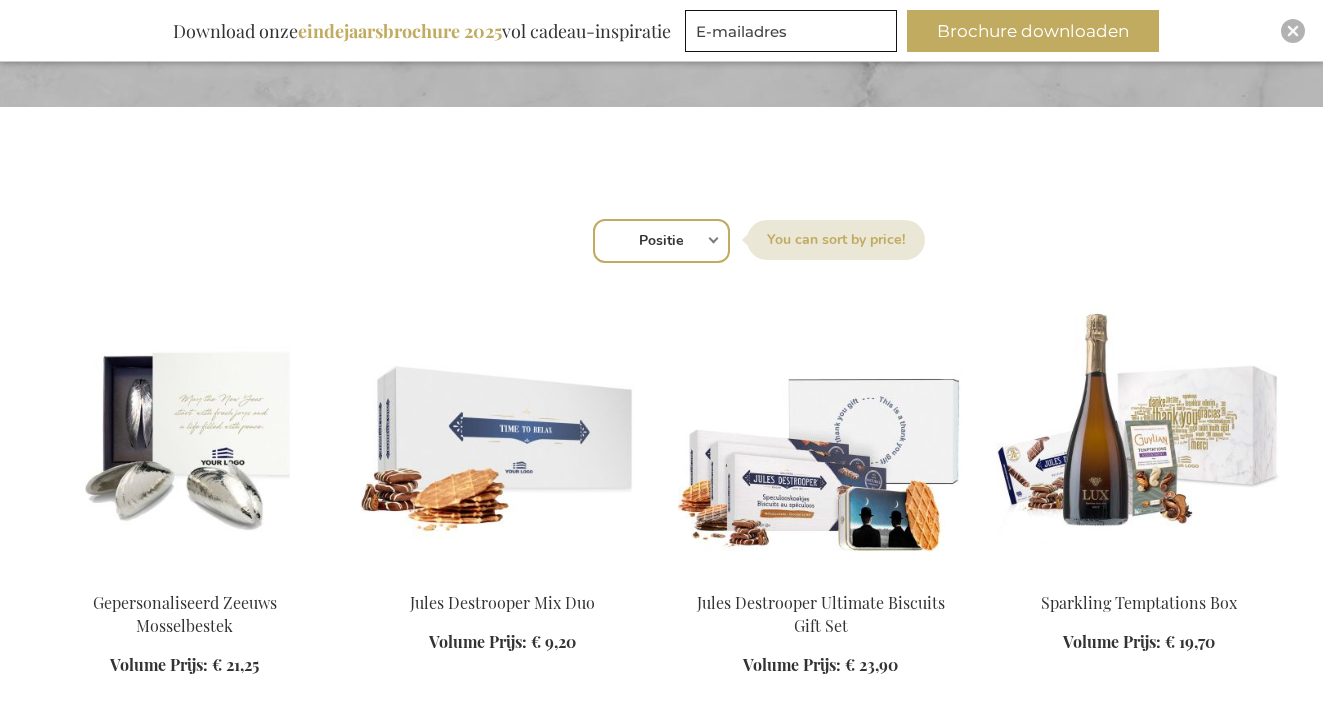 scroll, scrollTop: 1043, scrollLeft: 0, axis: vertical 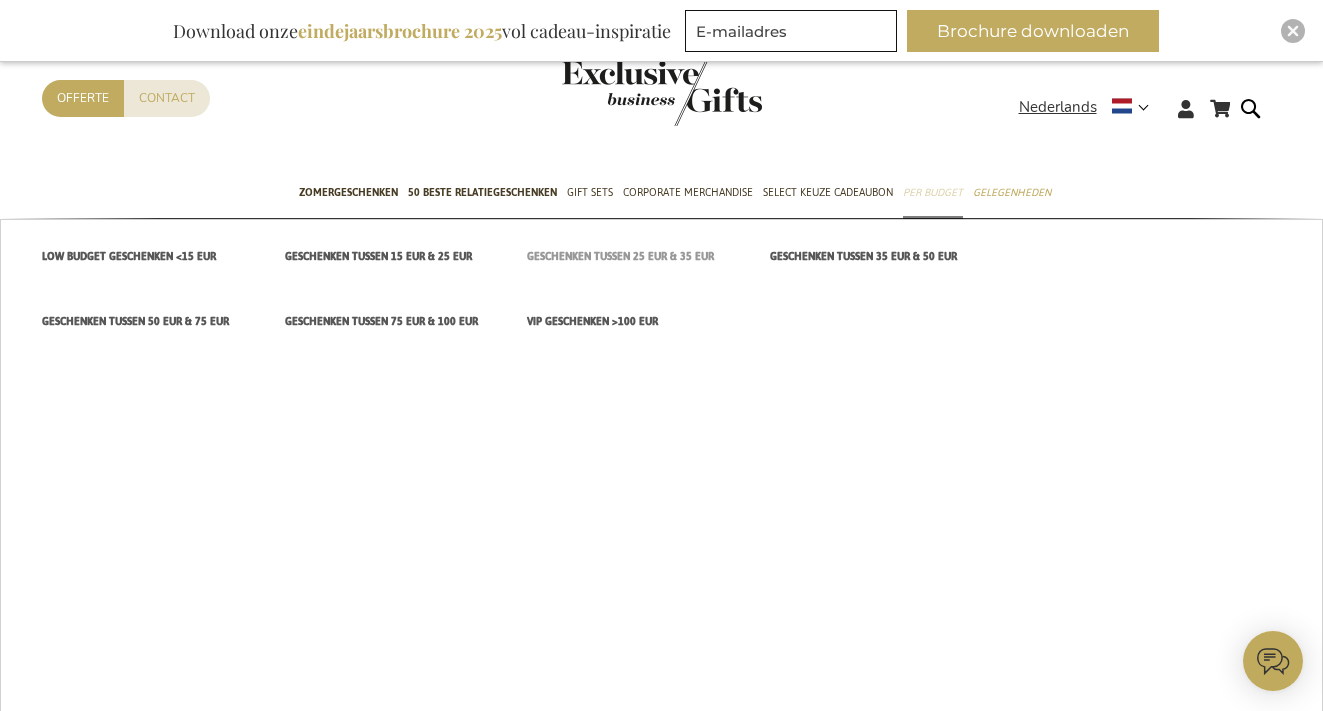 click on "Geschenken tussen 25 EUR & 35 EUR" at bounding box center [620, 256] 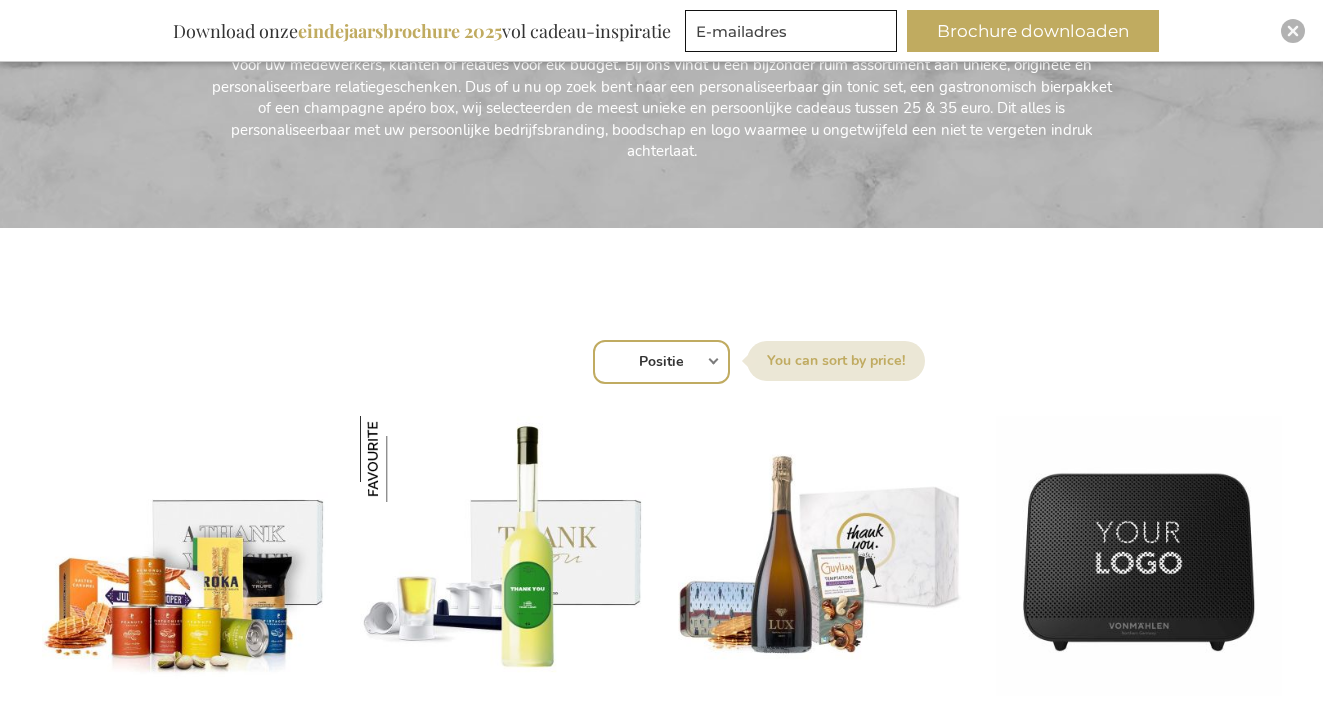 scroll, scrollTop: 452, scrollLeft: 0, axis: vertical 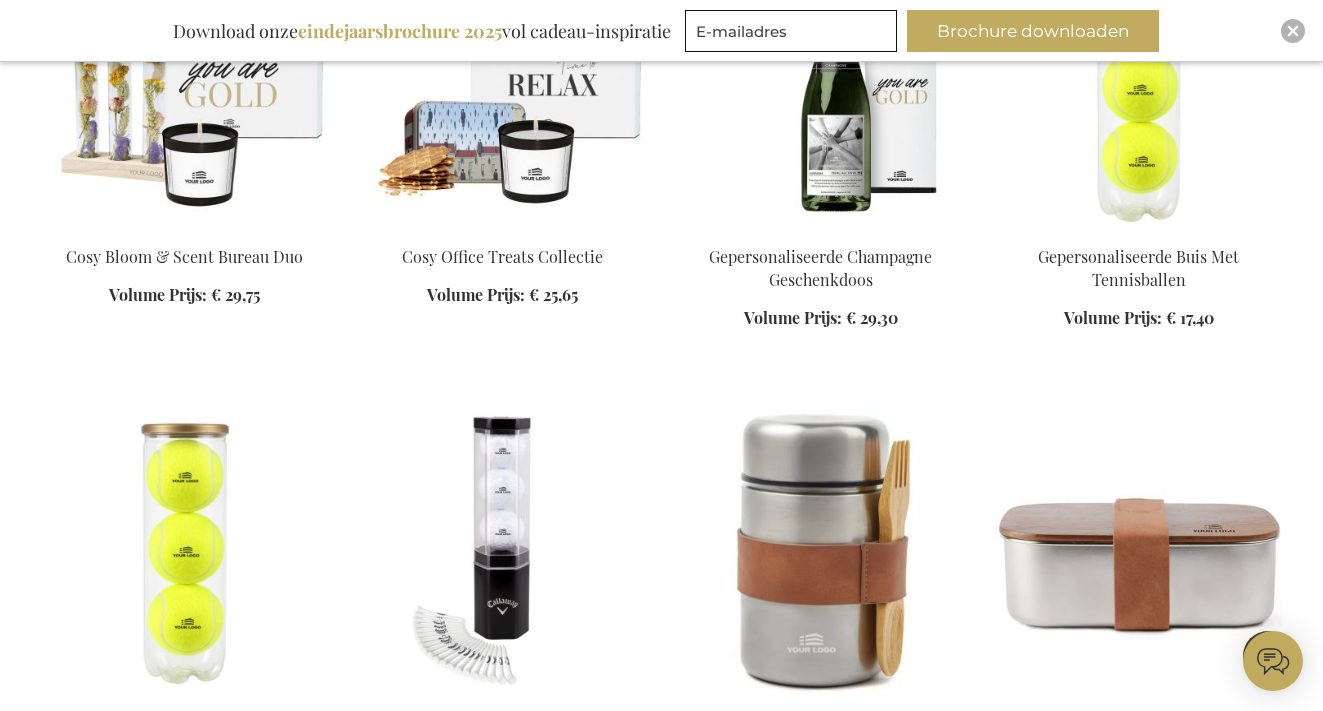 click on "In Winkelwagen" at bounding box center (821, 299) 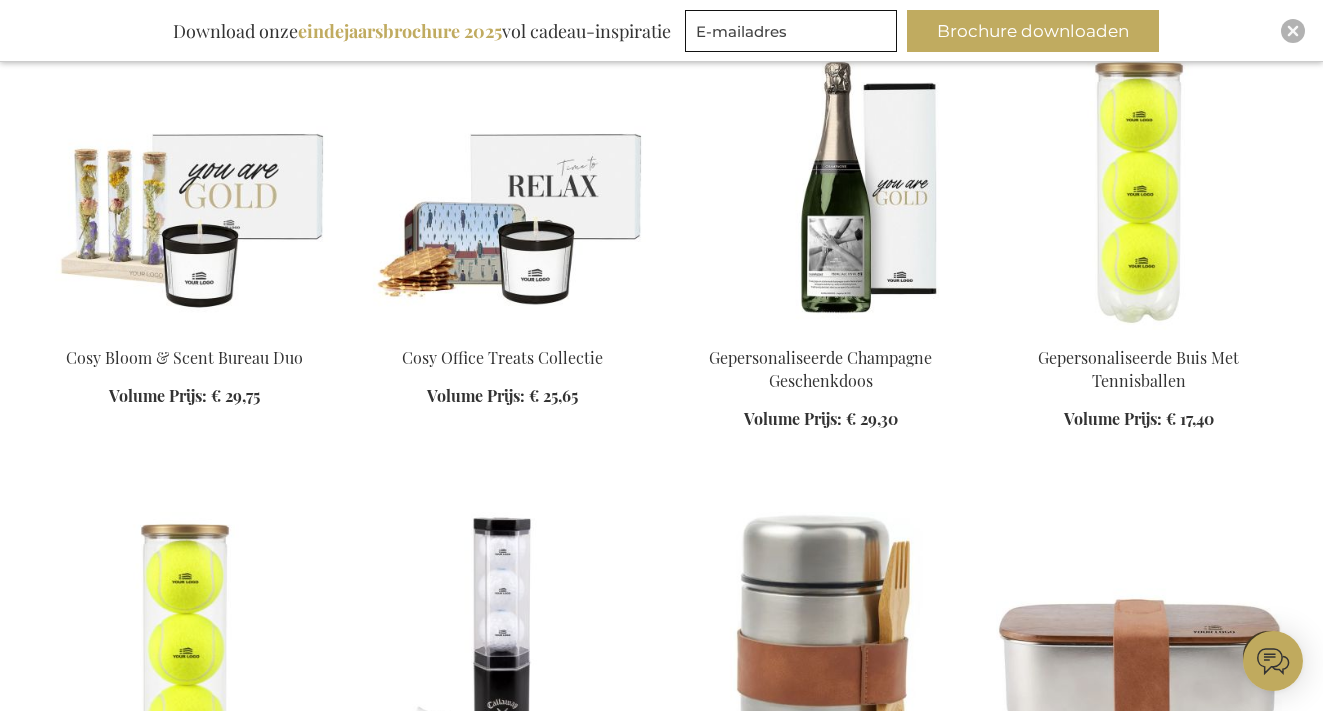 scroll, scrollTop: 2635, scrollLeft: 0, axis: vertical 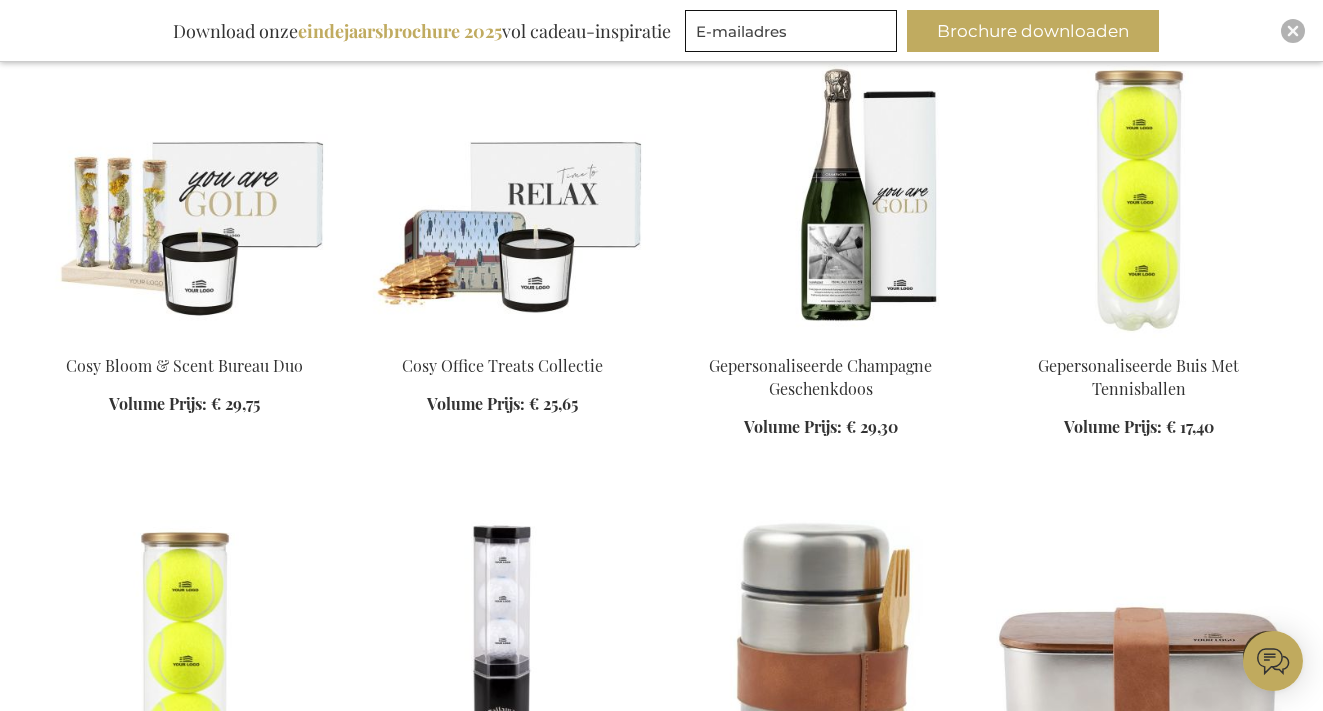 click at bounding box center [821, 198] 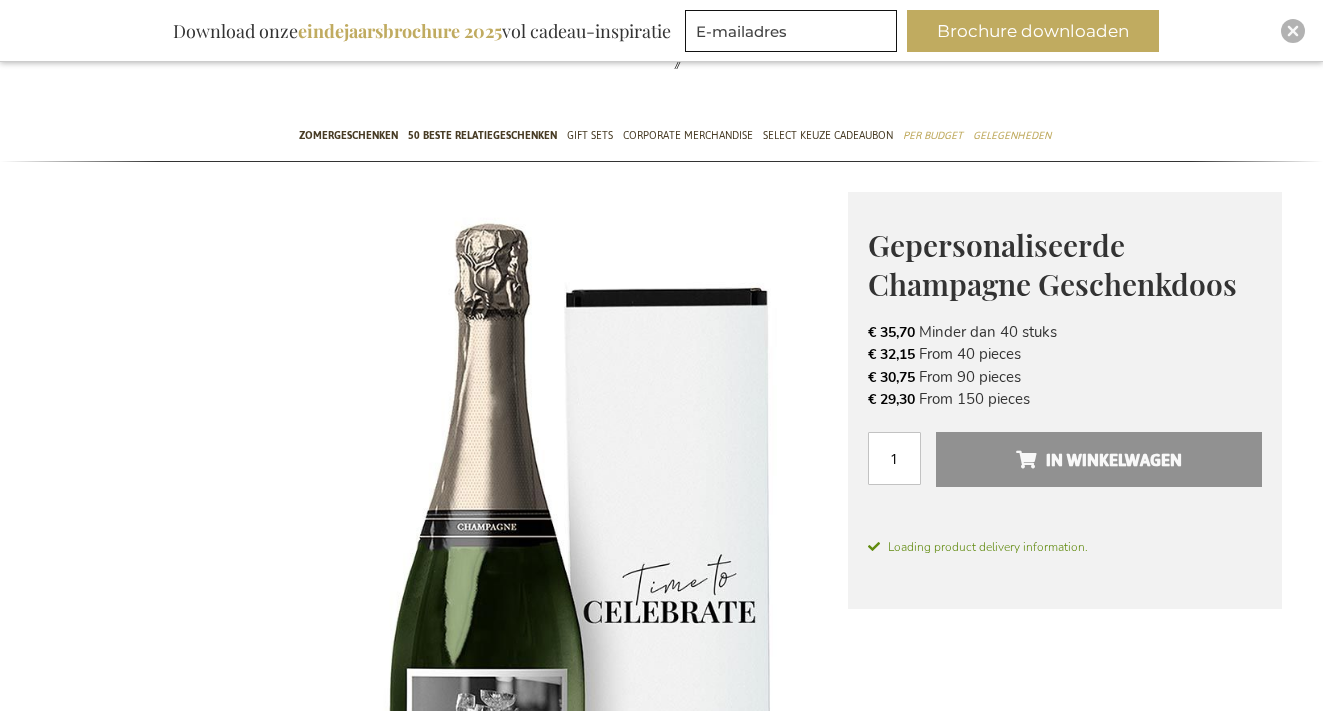 scroll, scrollTop: 57, scrollLeft: 0, axis: vertical 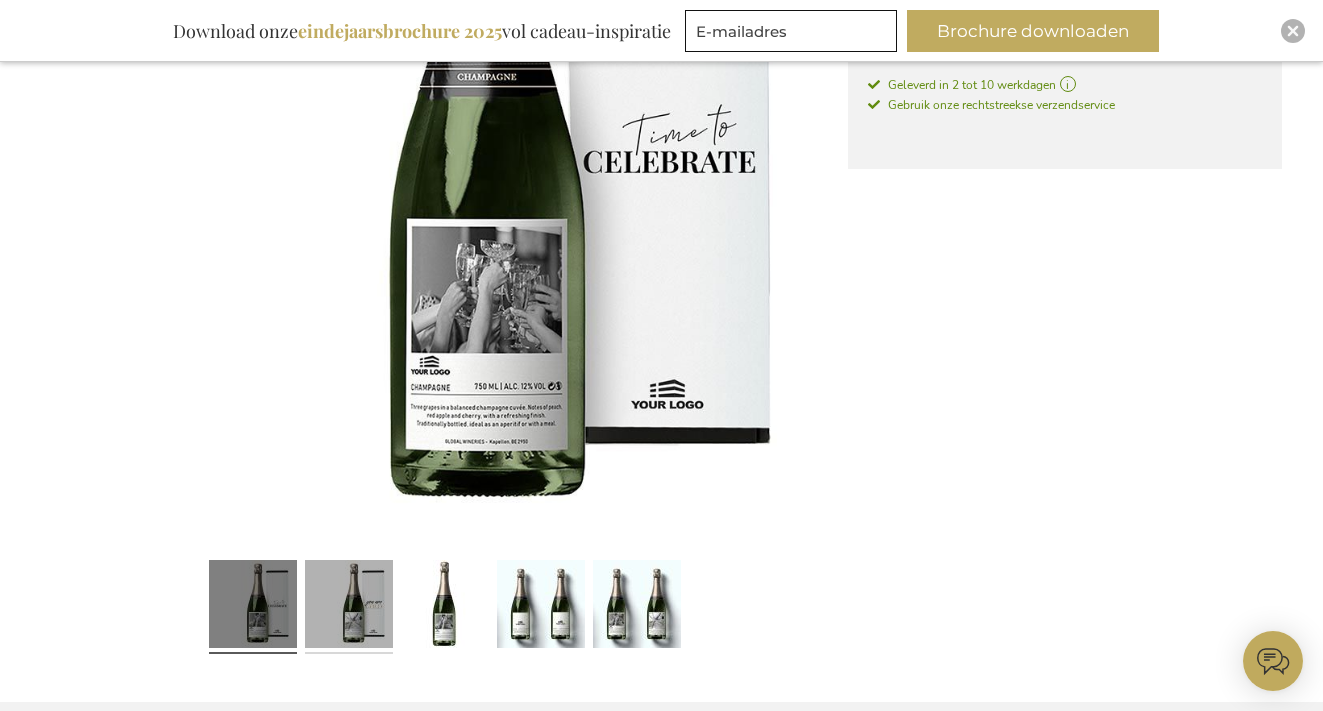 click at bounding box center (349, 607) 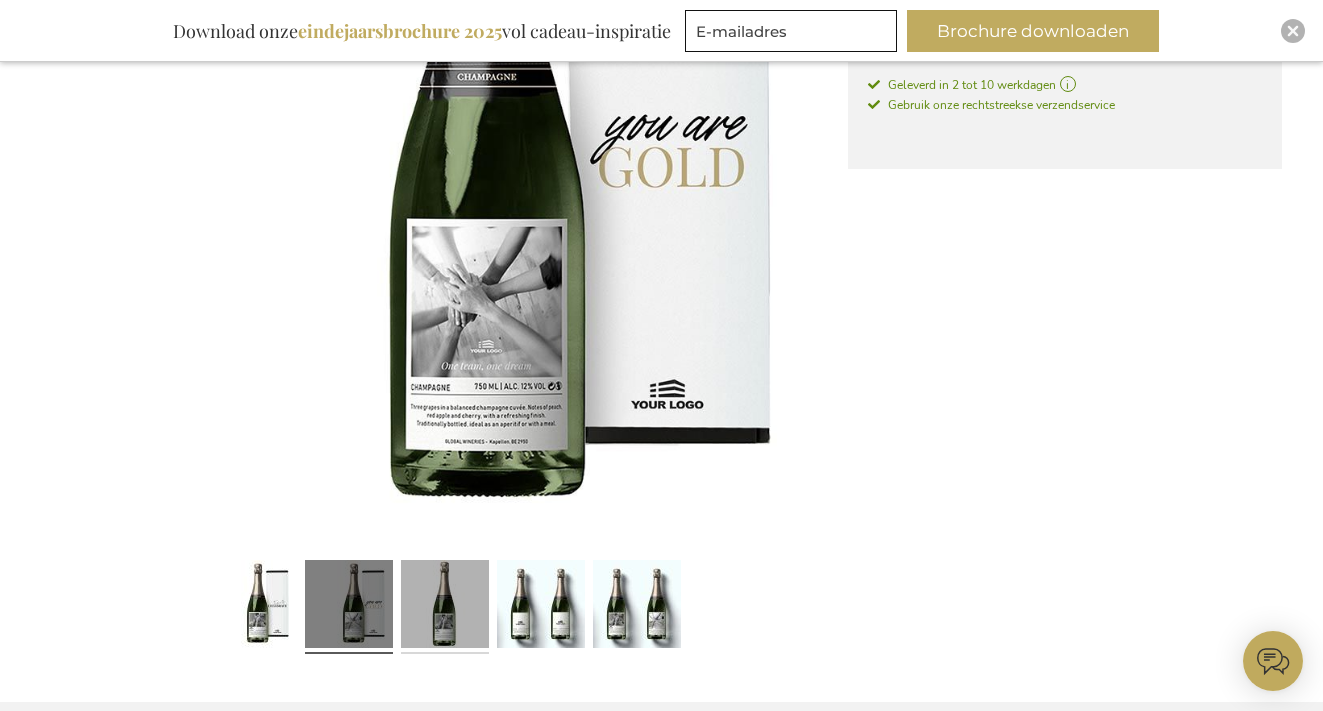 click at bounding box center [445, 607] 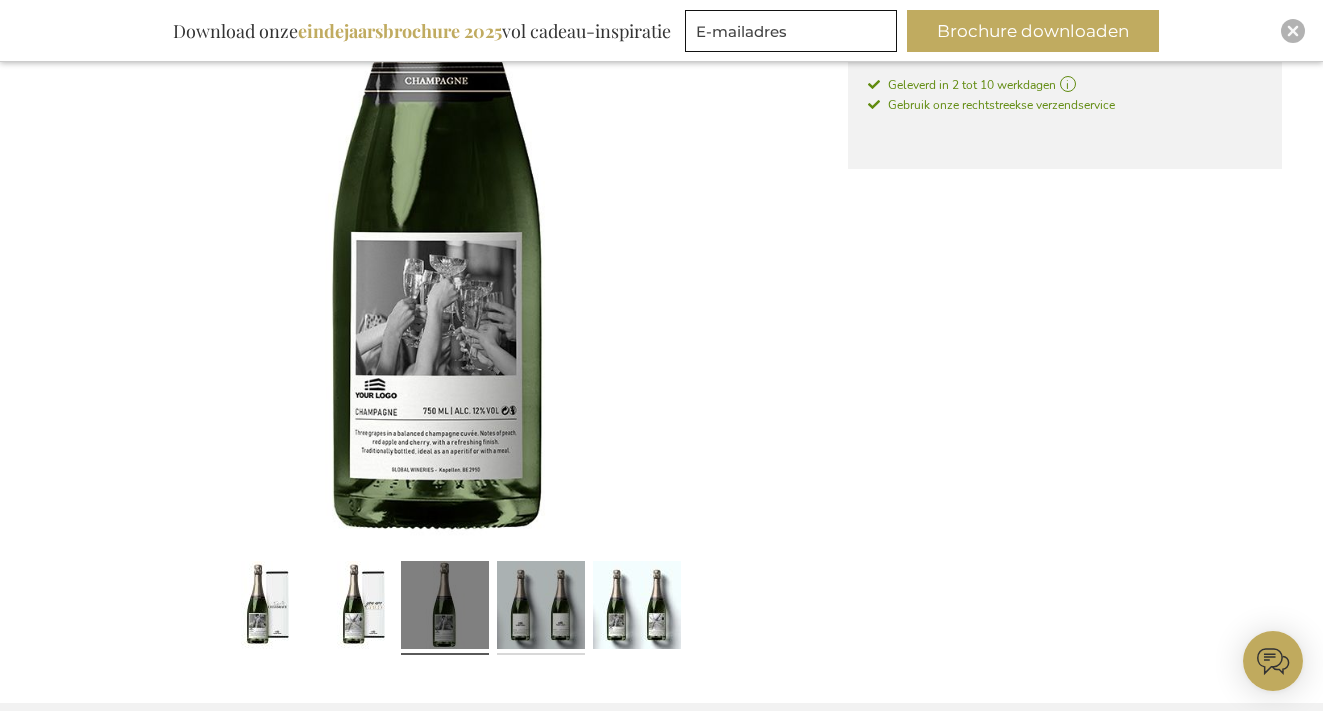 click at bounding box center [541, 608] 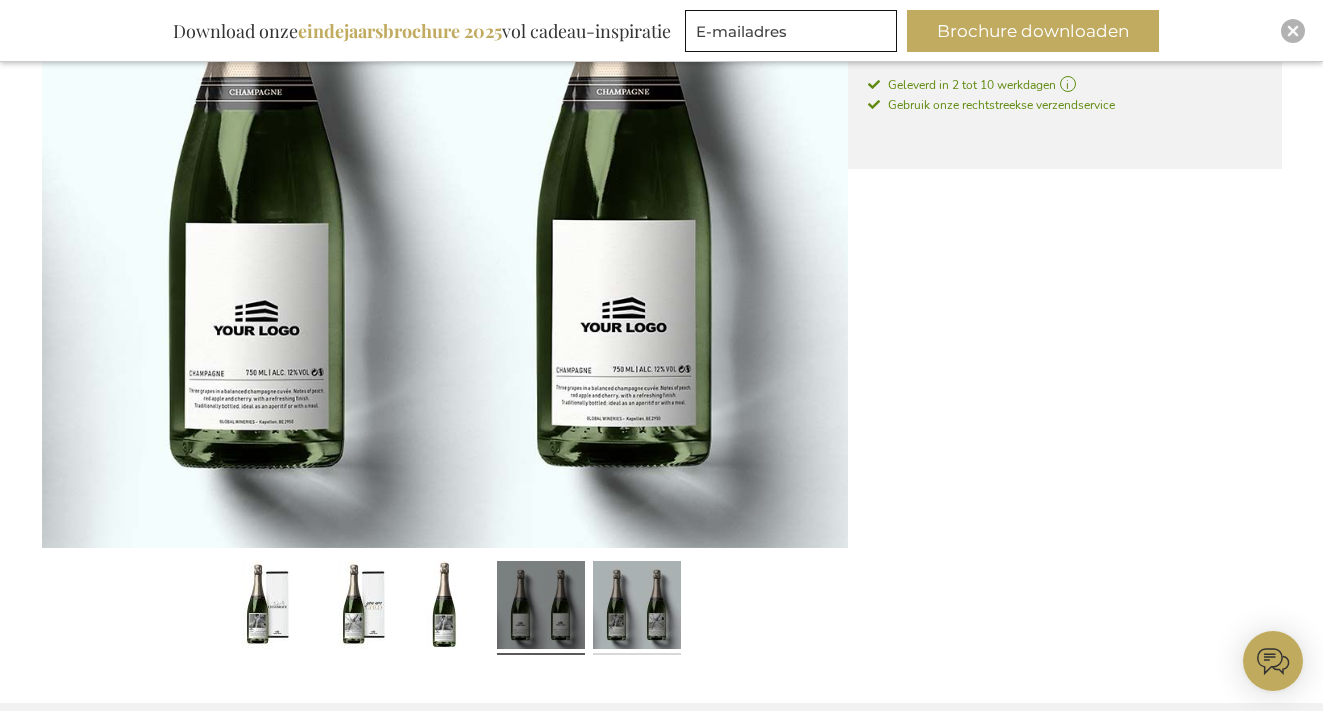 click at bounding box center [637, 608] 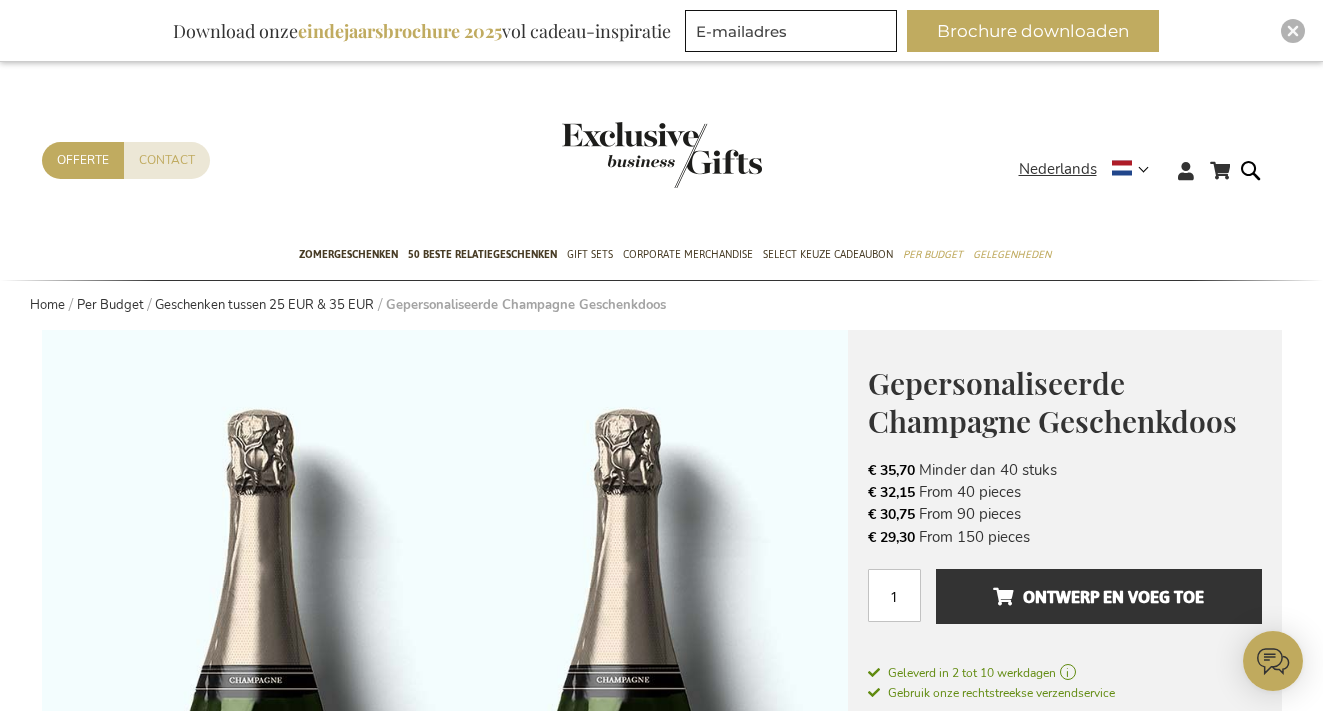 scroll, scrollTop: 0, scrollLeft: 0, axis: both 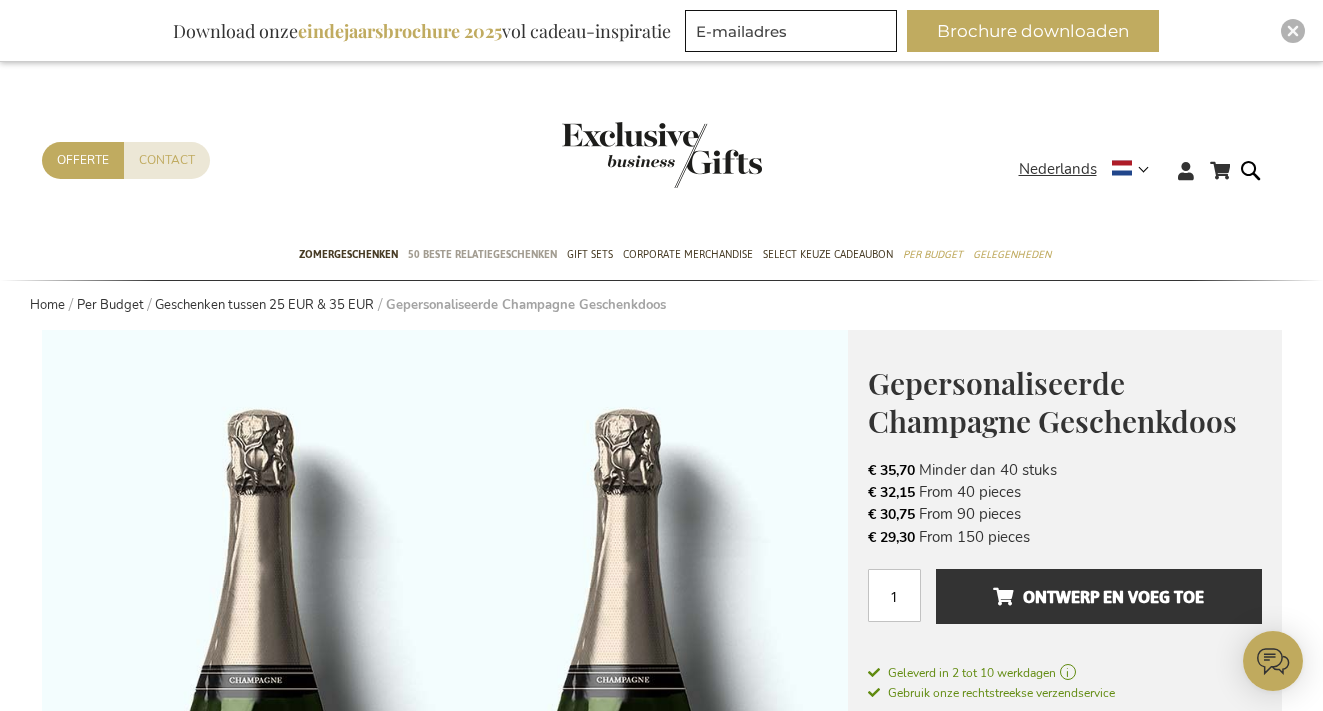 click on "50 beste relatiegeschenken" at bounding box center (482, 254) 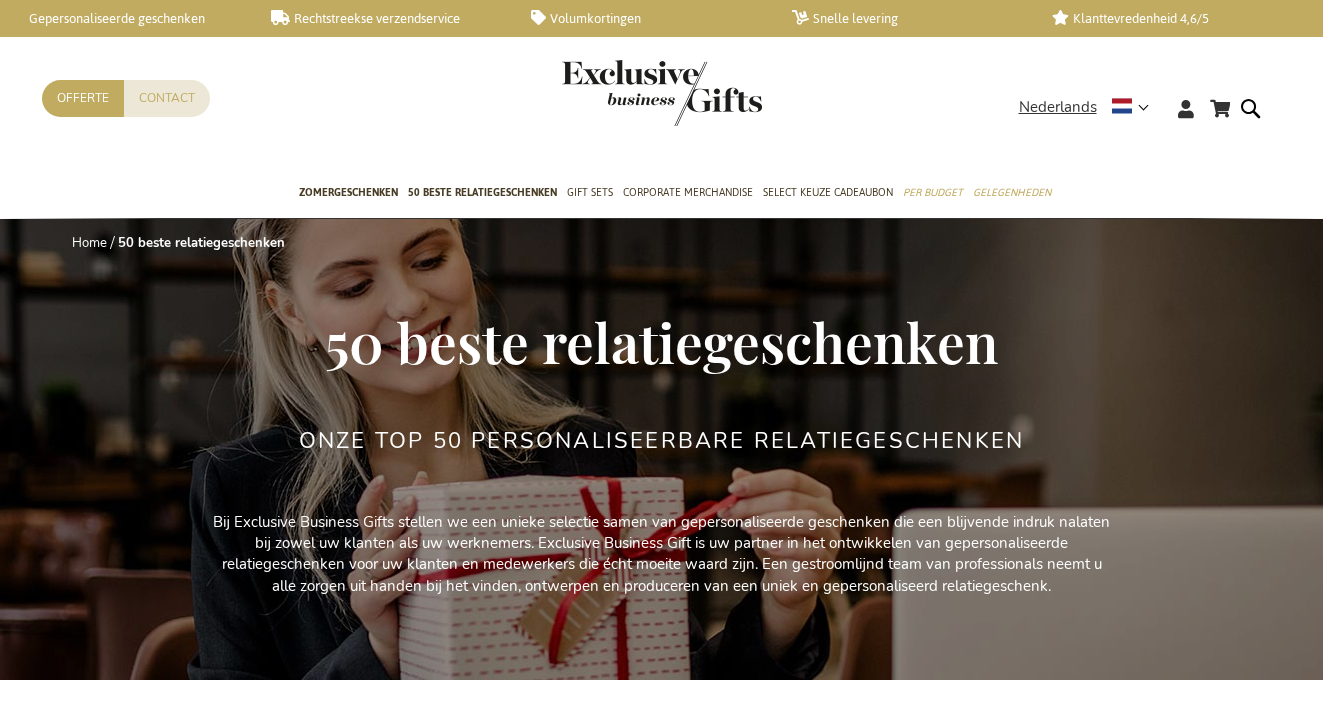 scroll, scrollTop: 0, scrollLeft: 0, axis: both 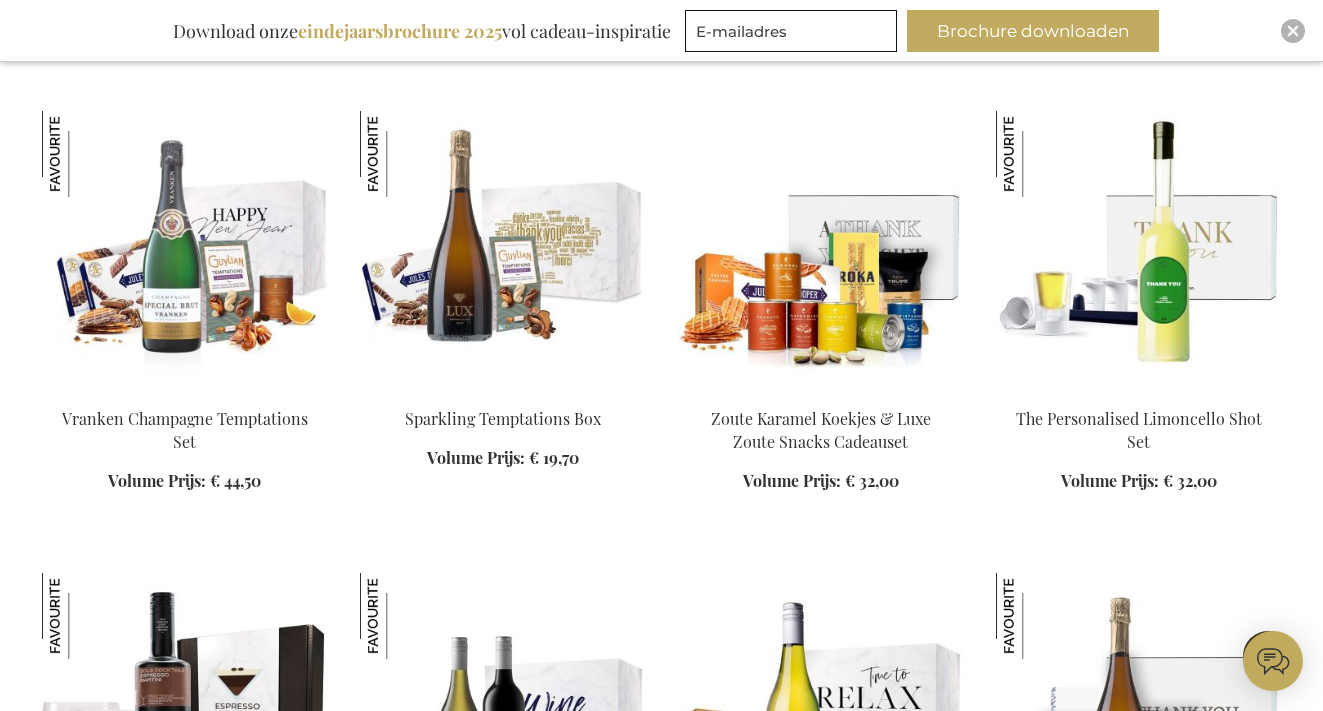 click at bounding box center [185, 251] 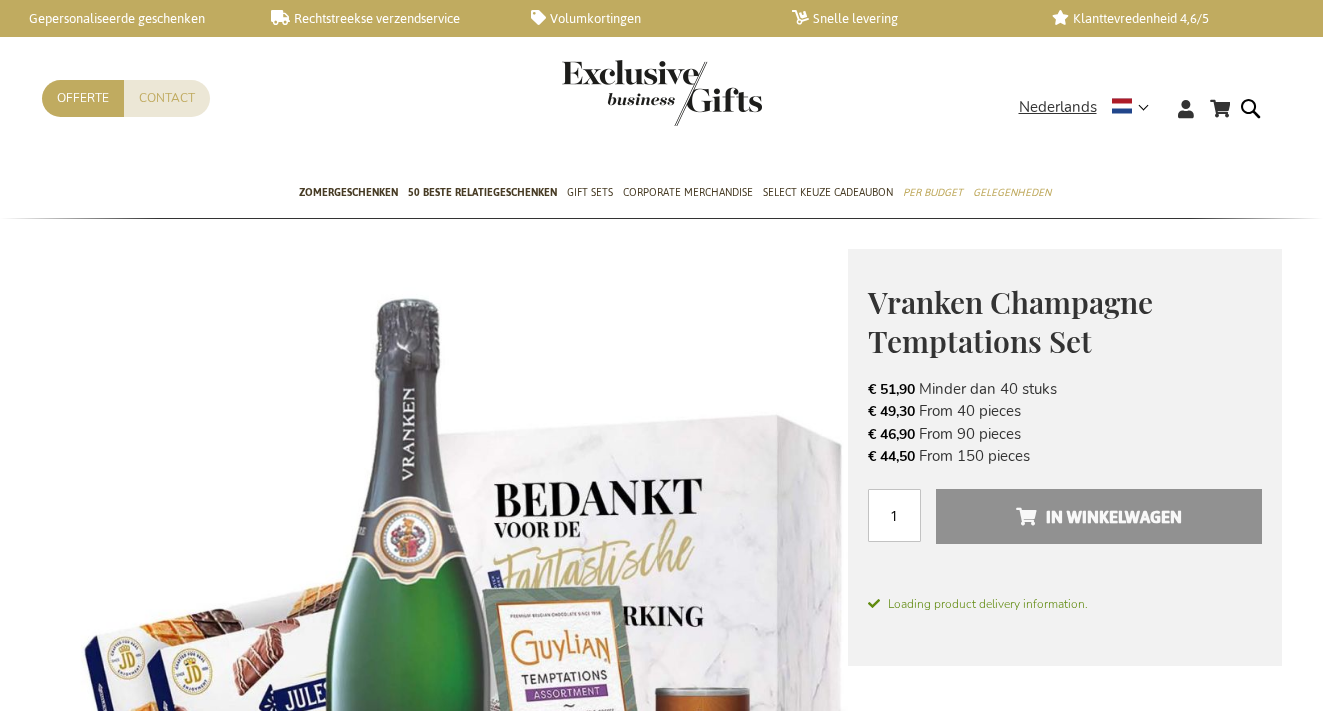 scroll, scrollTop: 149, scrollLeft: 0, axis: vertical 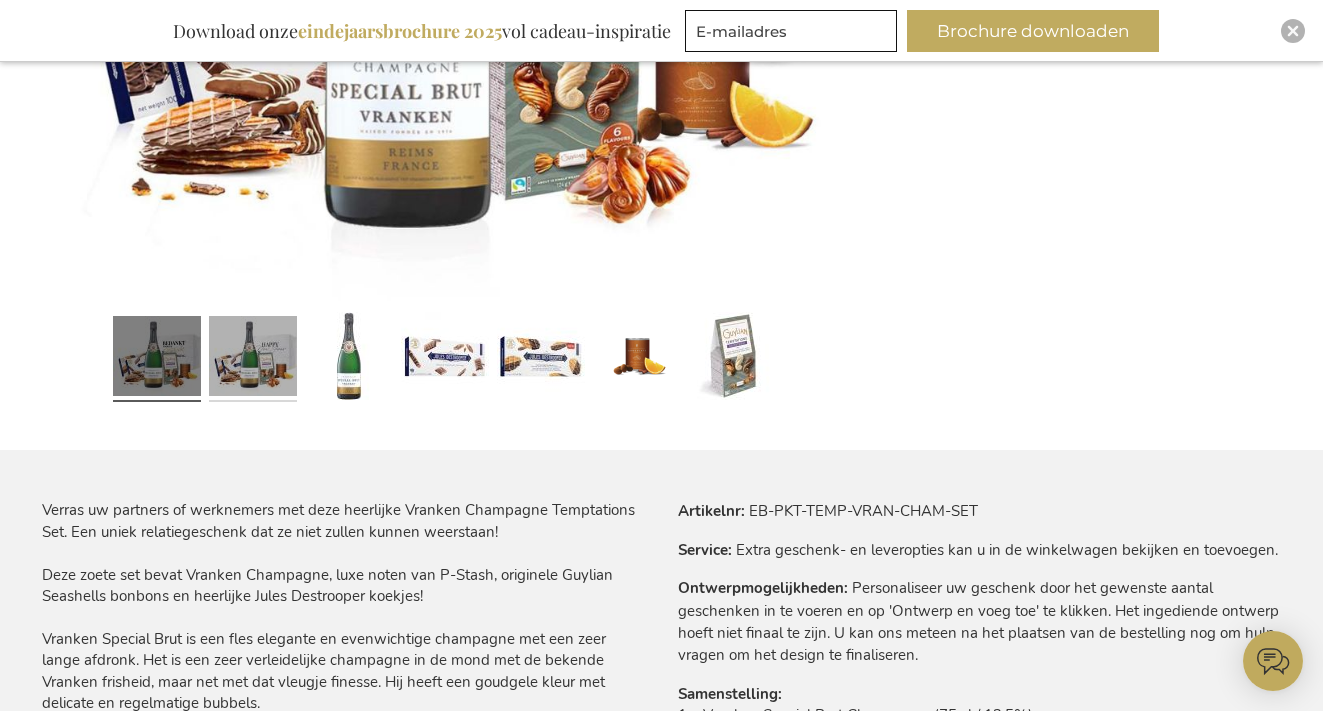 click at bounding box center (253, 359) 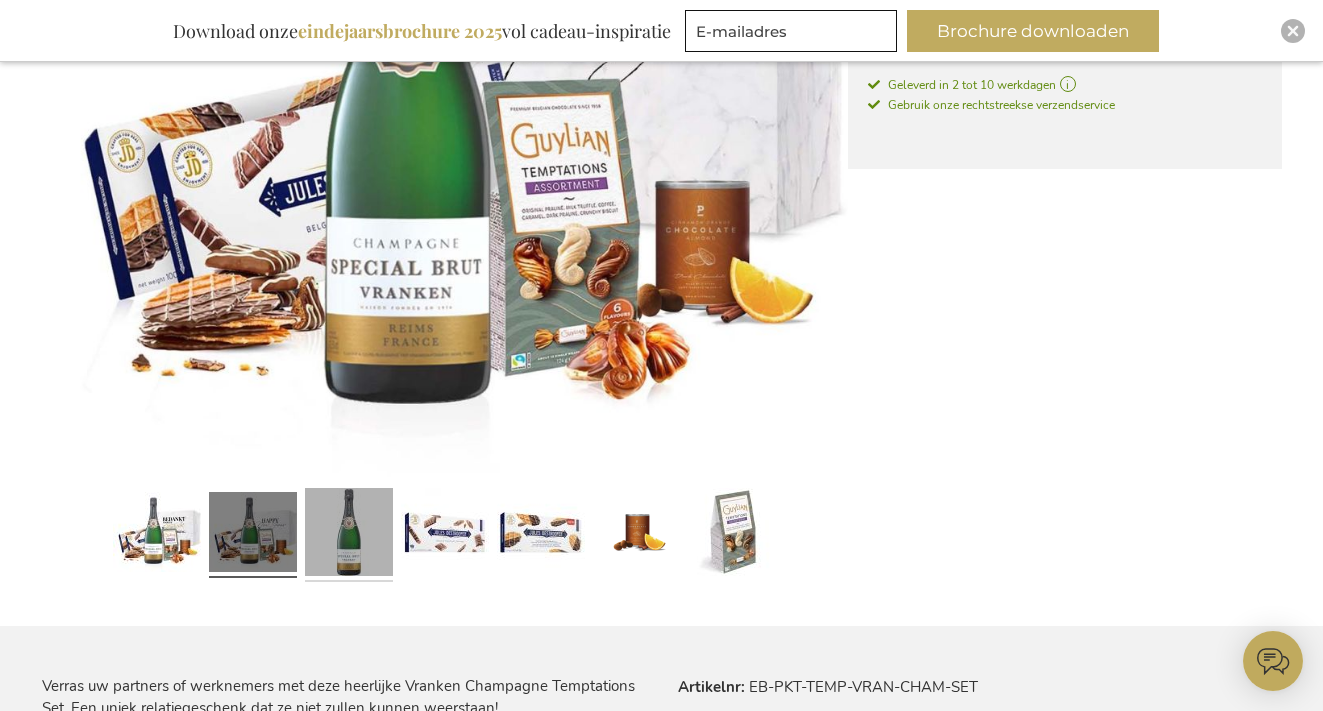 scroll, scrollTop: 598, scrollLeft: 0, axis: vertical 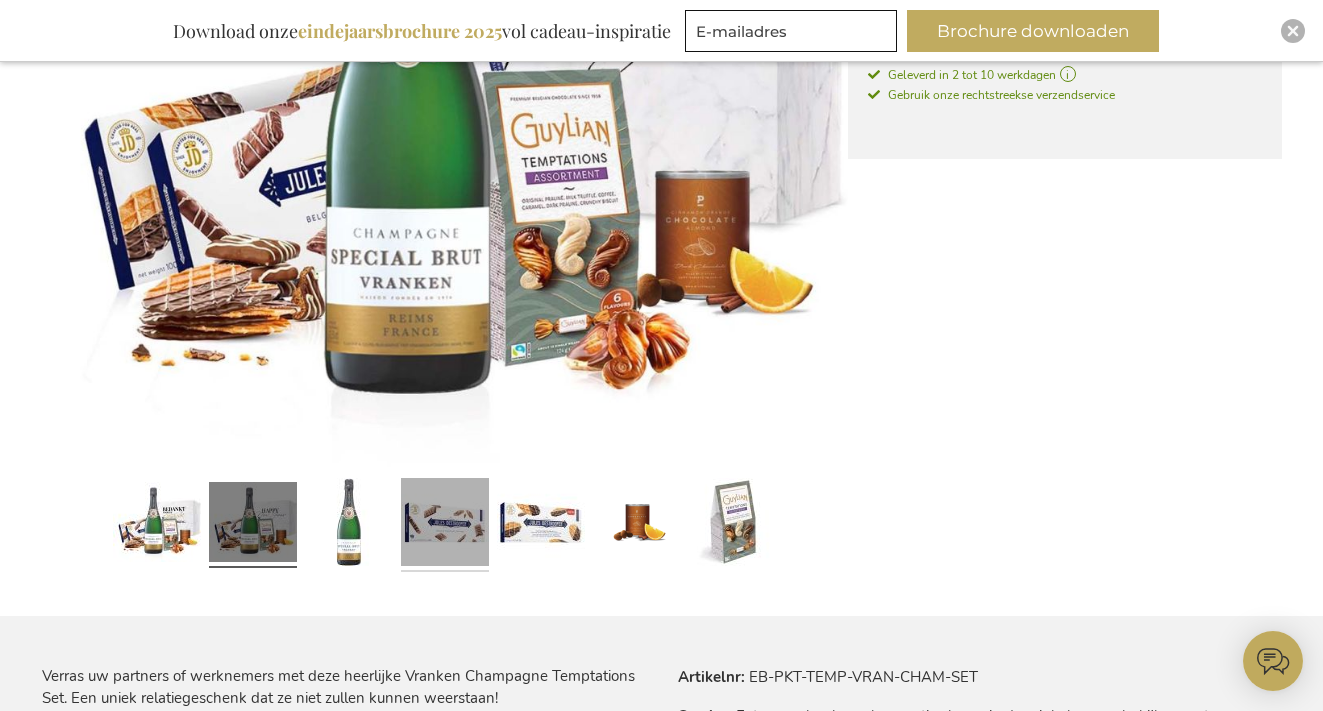 click at bounding box center (445, 525) 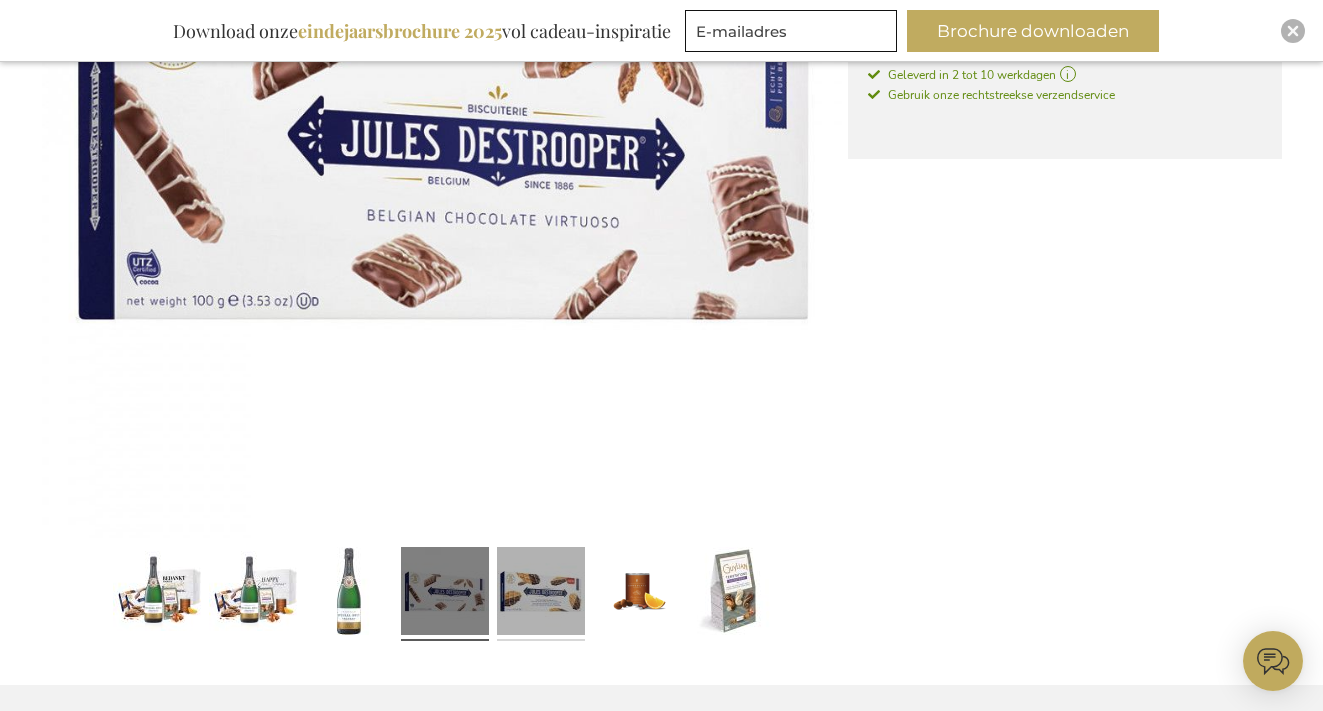 click at bounding box center [541, 594] 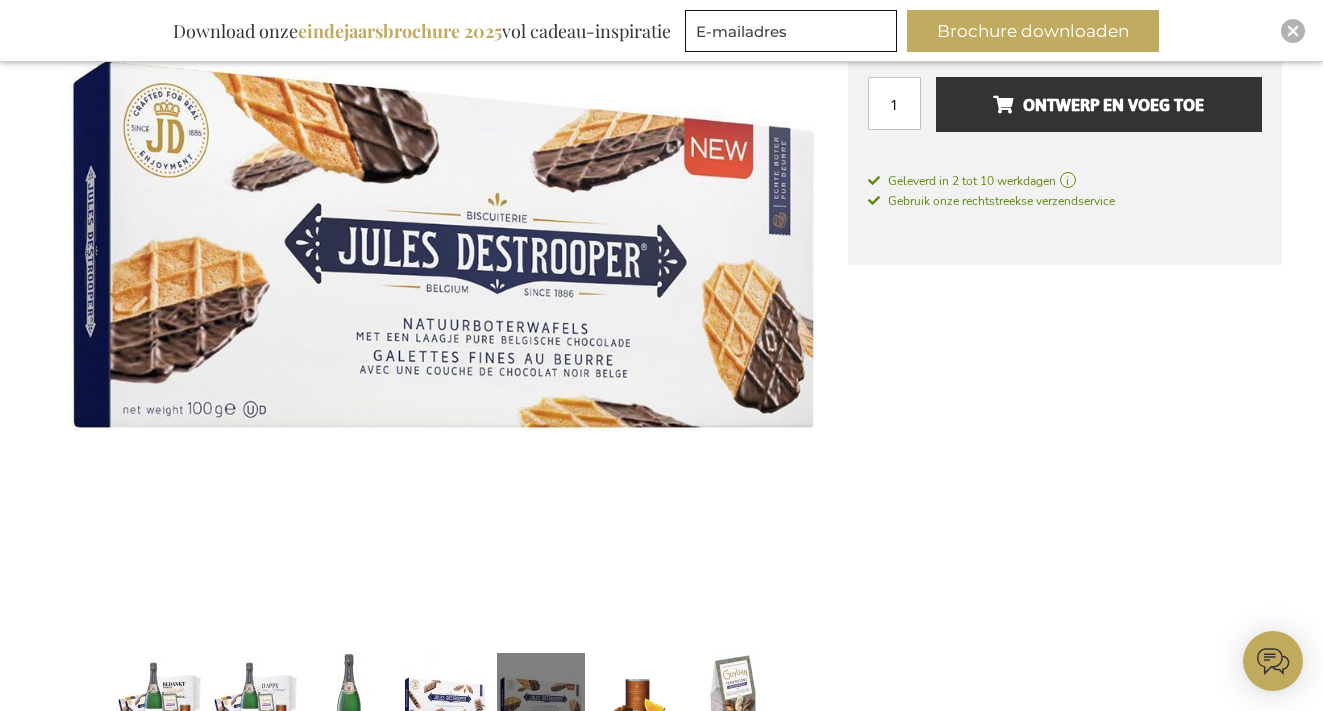 scroll, scrollTop: 464, scrollLeft: 0, axis: vertical 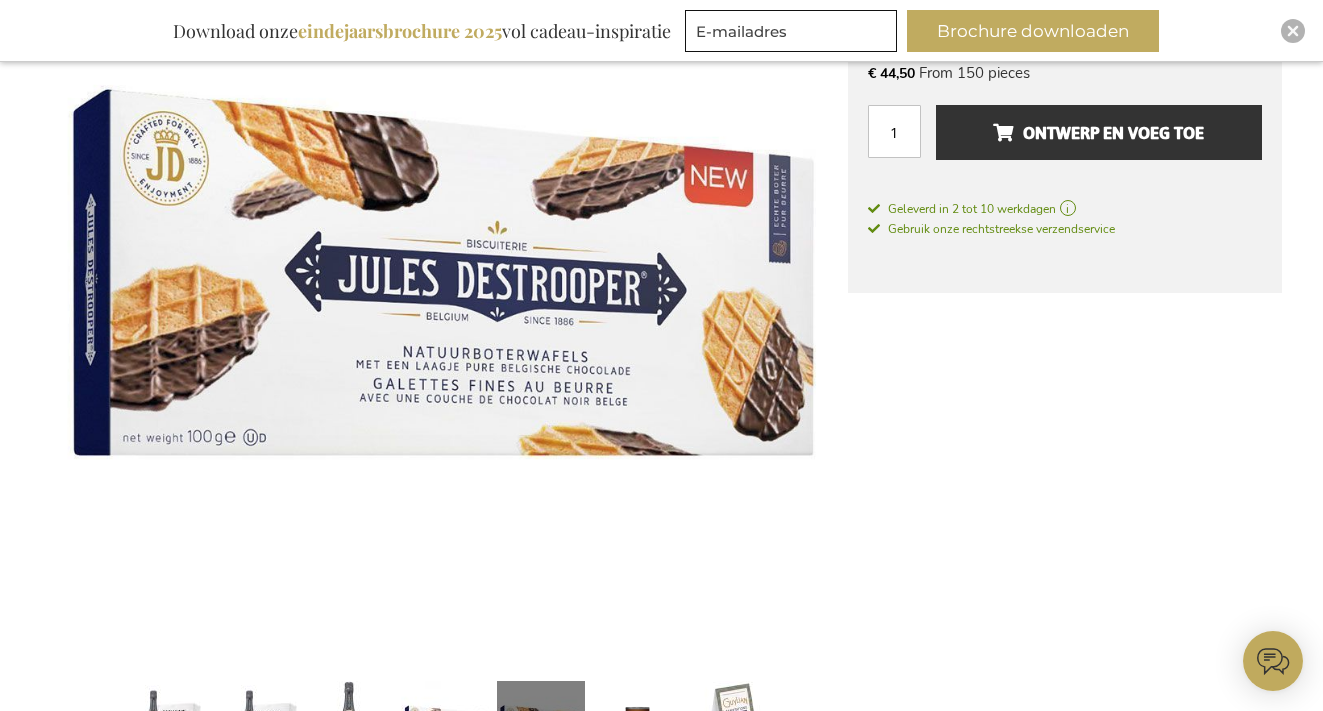 click at bounding box center (637, 728) 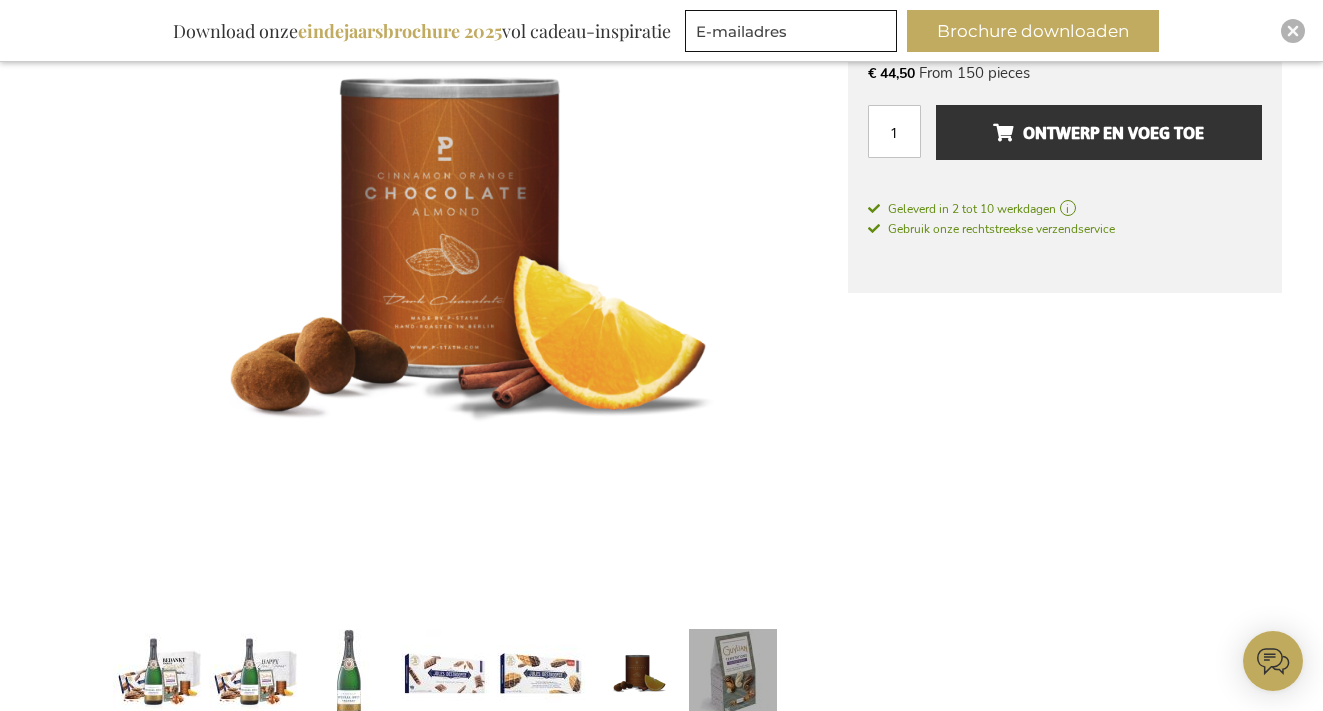 click at bounding box center (733, 676) 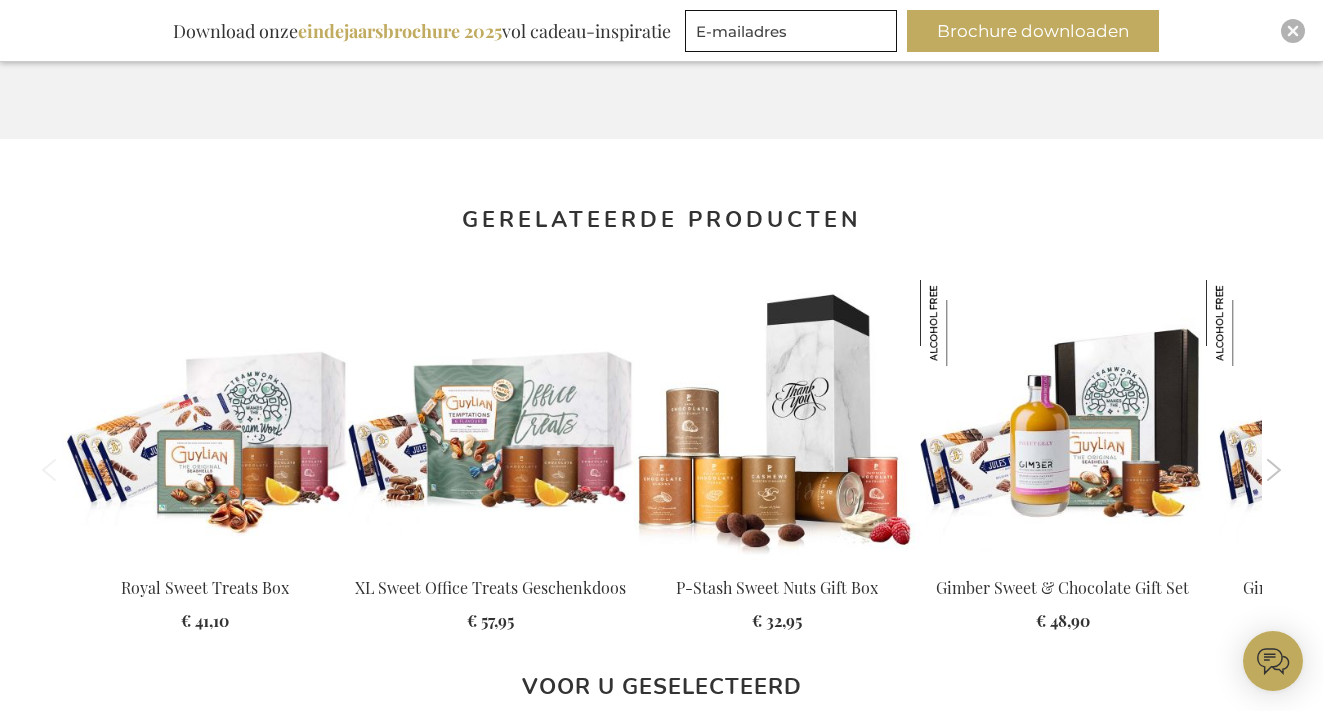 scroll, scrollTop: 1648, scrollLeft: 0, axis: vertical 